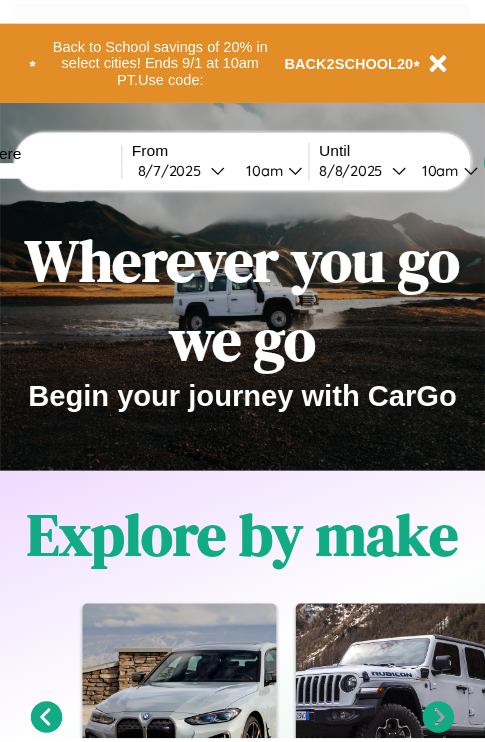 scroll, scrollTop: 0, scrollLeft: 0, axis: both 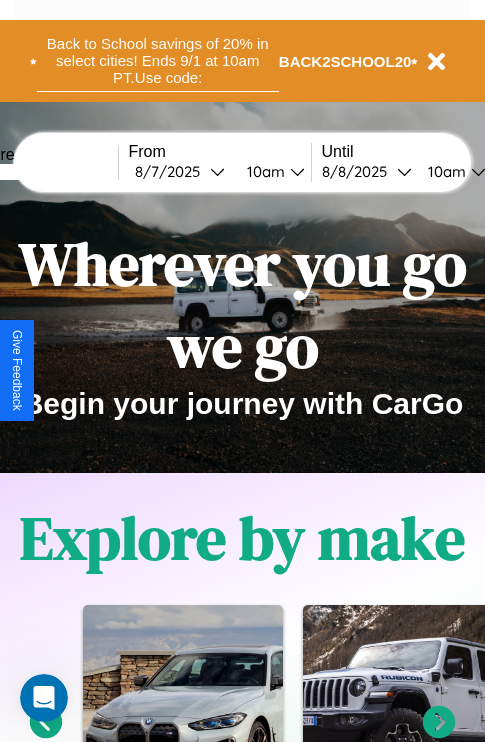 click on "Back to School savings of 20% in select cities! Ends 9/1 at 10am PT.  Use code:" at bounding box center [158, 61] 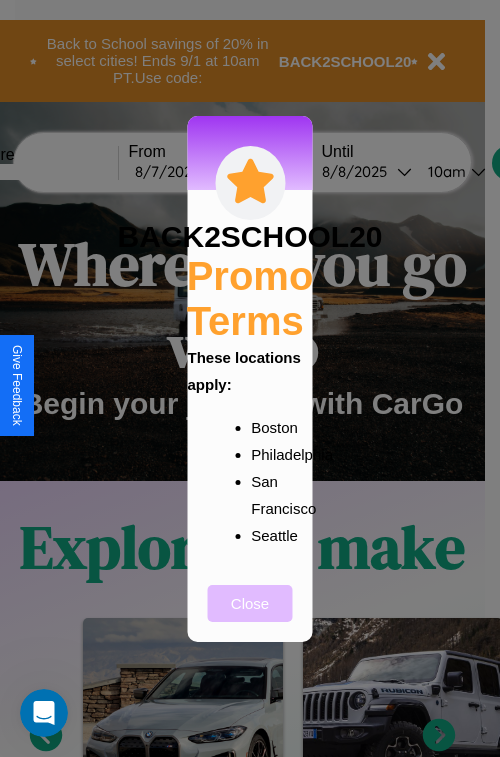 click on "Close" at bounding box center (250, 603) 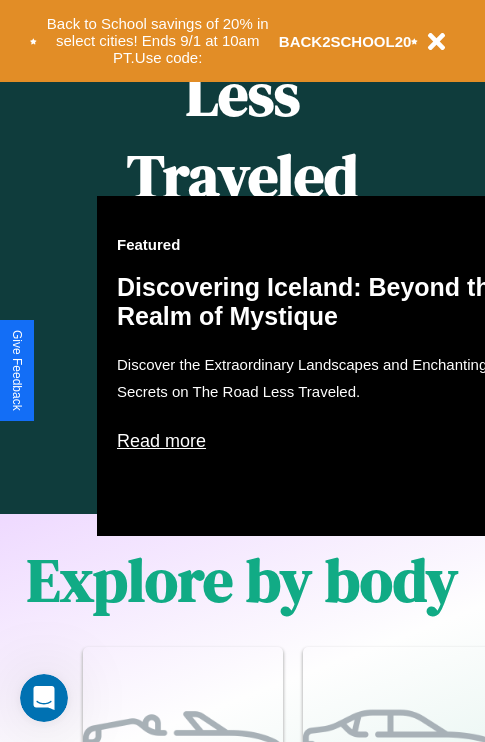 scroll, scrollTop: 2423, scrollLeft: 0, axis: vertical 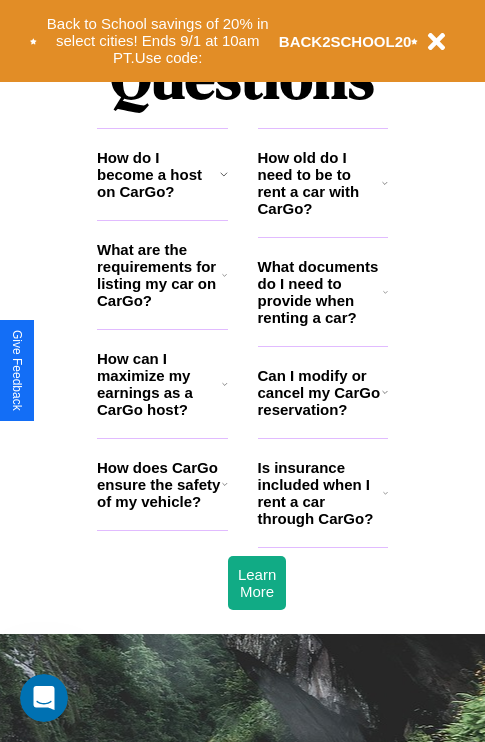 click 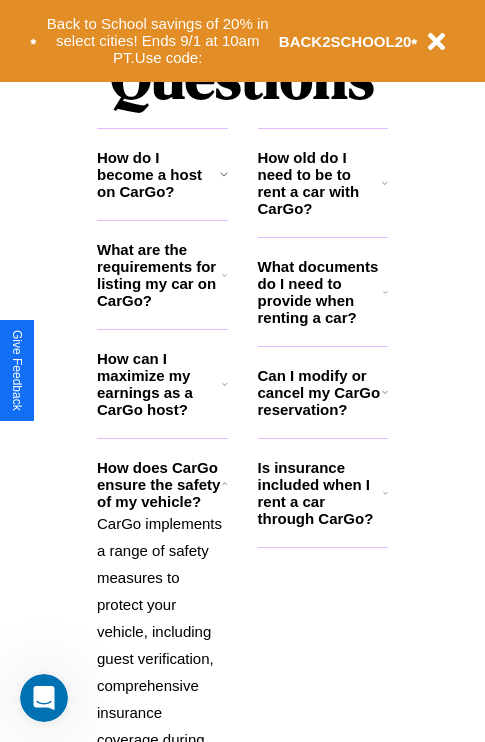 click on "What documents do I need to provide when renting a car?" at bounding box center (321, 292) 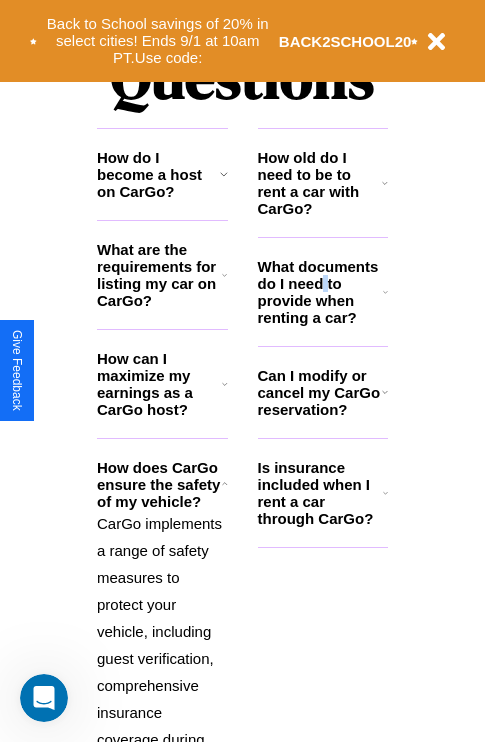 click on "What documents do I need to provide when renting a car?" at bounding box center [321, 292] 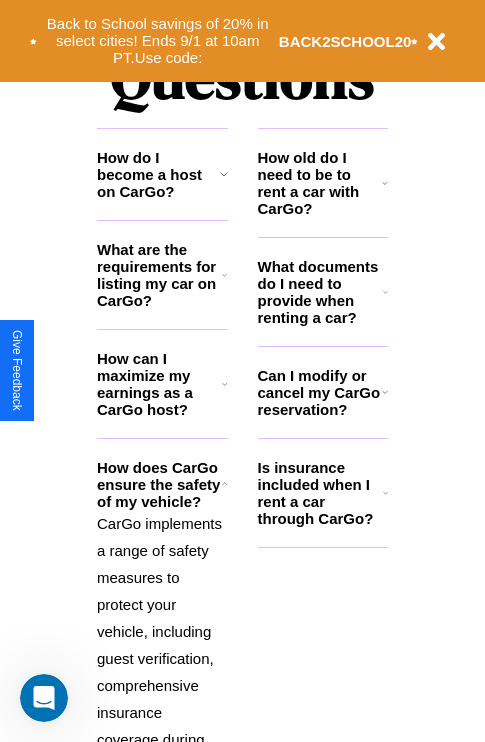 click on "What are the requirements for listing my car on CarGo?" at bounding box center [159, 275] 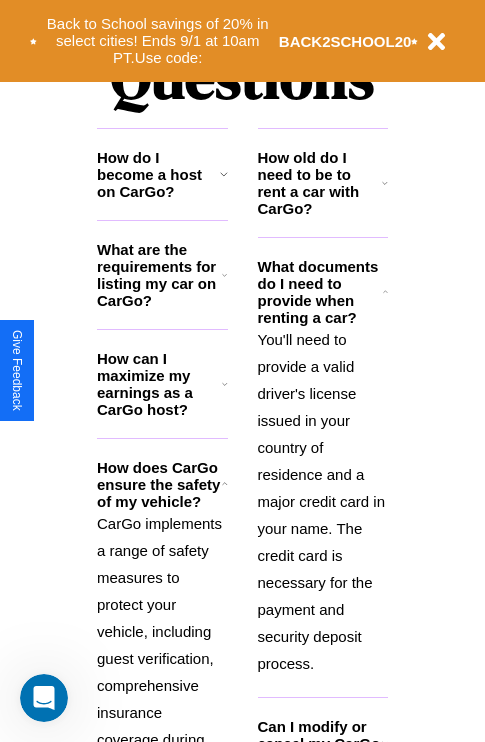 click on "How can I maximize my earnings as a CarGo host?" at bounding box center (159, 384) 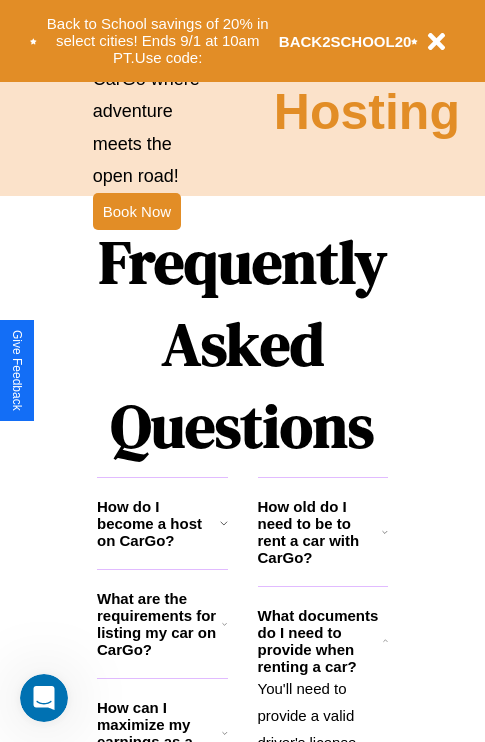 scroll, scrollTop: 1947, scrollLeft: 0, axis: vertical 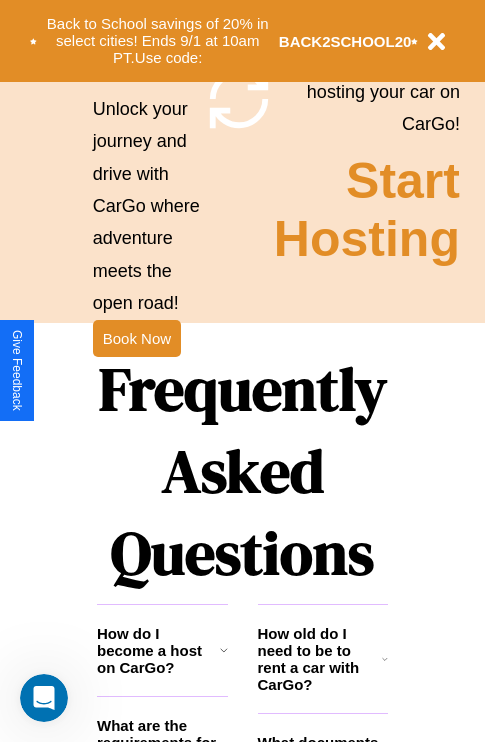click on "Frequently Asked Questions" at bounding box center (242, 471) 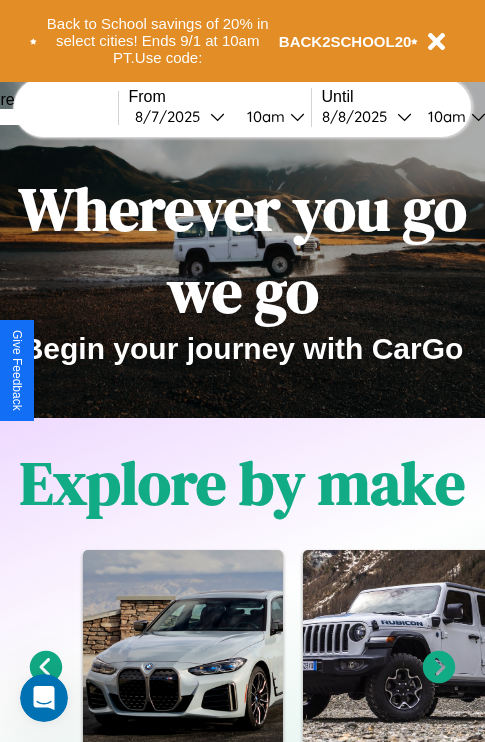 scroll, scrollTop: 0, scrollLeft: 0, axis: both 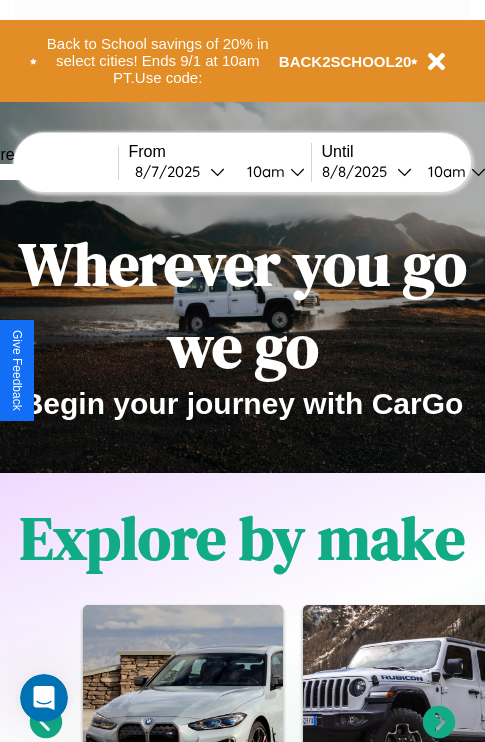 click at bounding box center [43, 172] 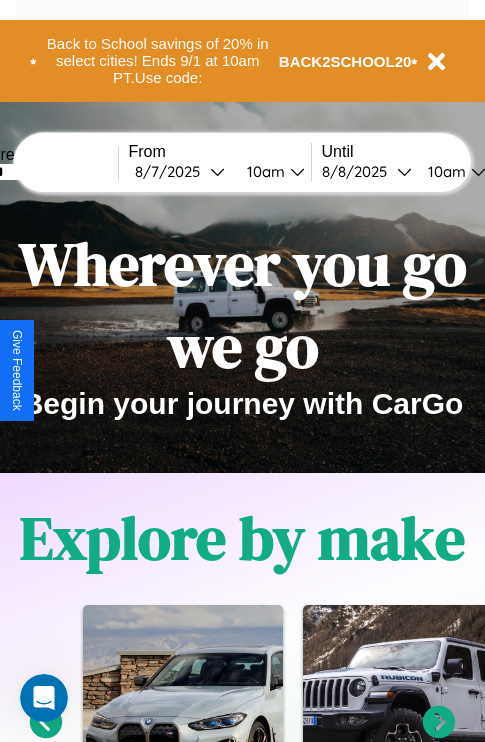 type on "******" 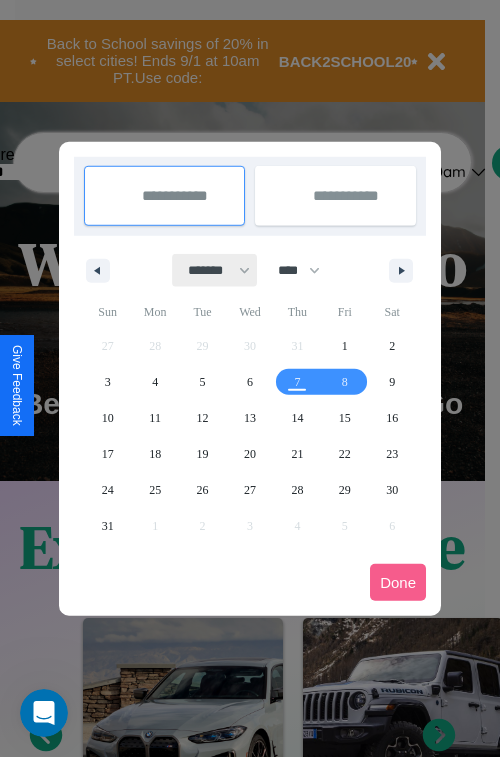click on "******* ******** ***** ***** *** **** **** ****** ********* ******* ******** ********" at bounding box center (215, 270) 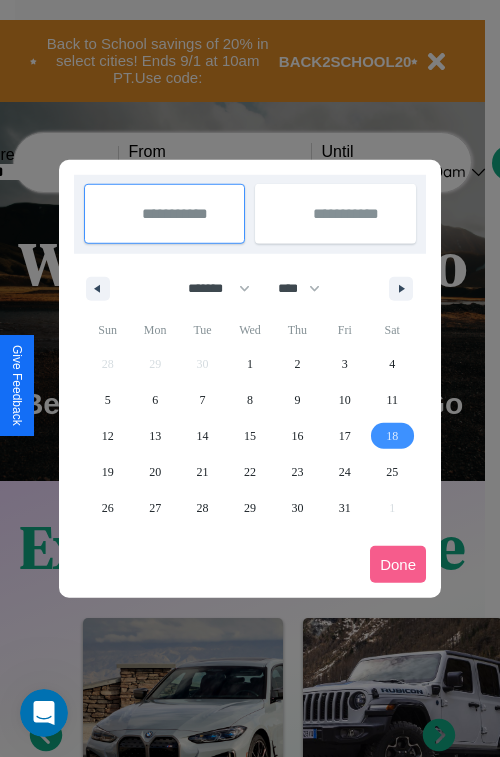 click on "18" at bounding box center [392, 436] 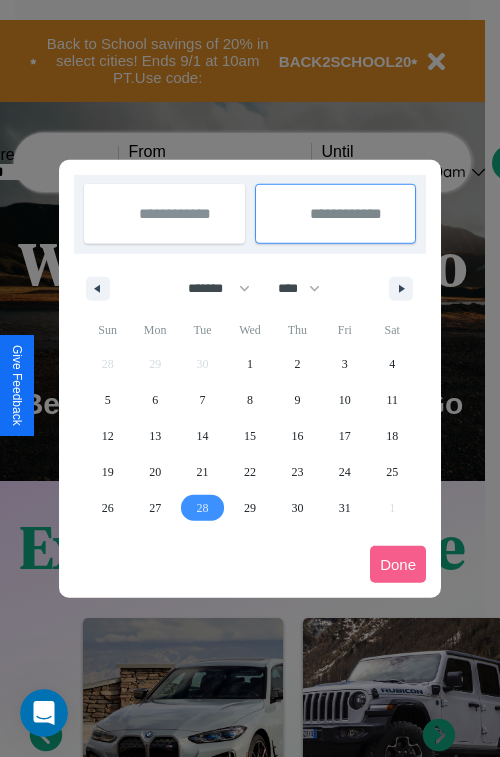 click on "28" at bounding box center [203, 508] 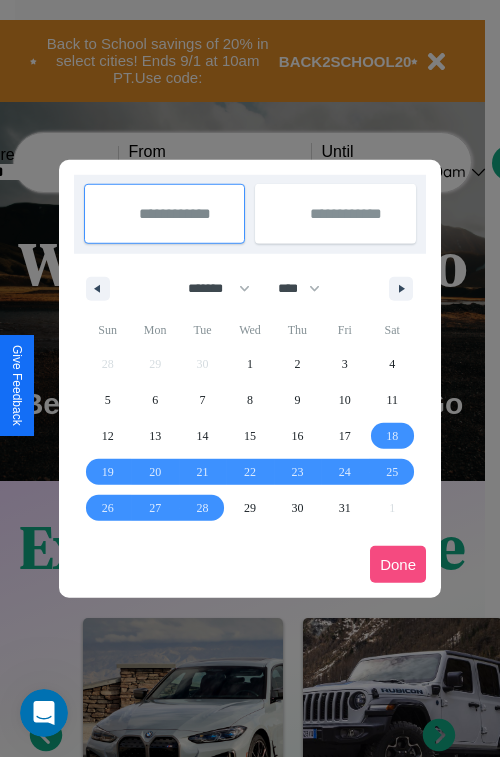 click on "Done" at bounding box center [398, 564] 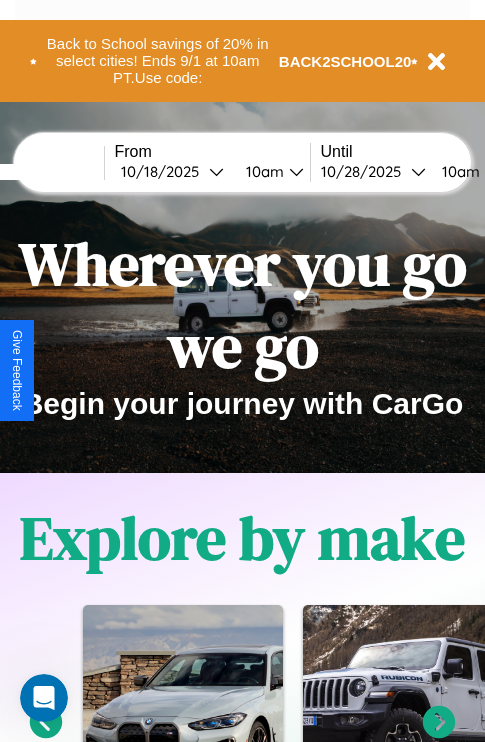 click on "10am" at bounding box center (262, 171) 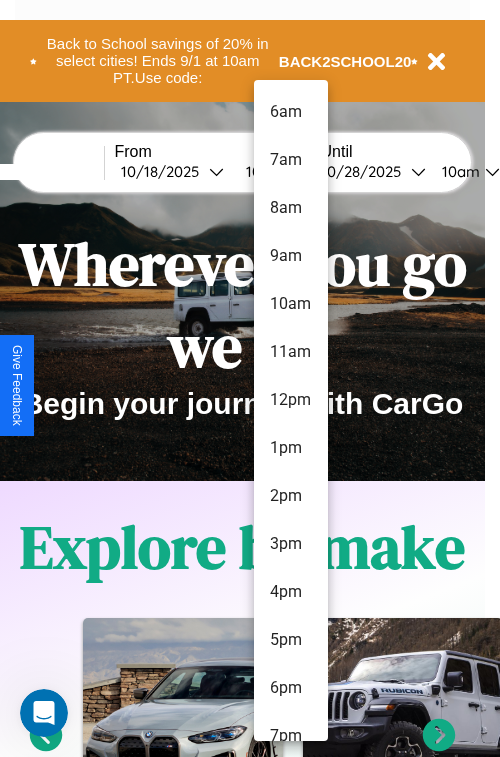 click on "7am" at bounding box center [291, 160] 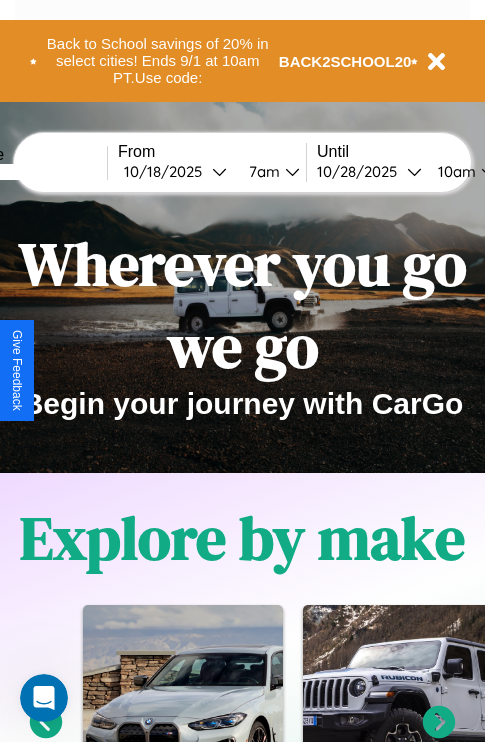 click on "10am" at bounding box center (454, 171) 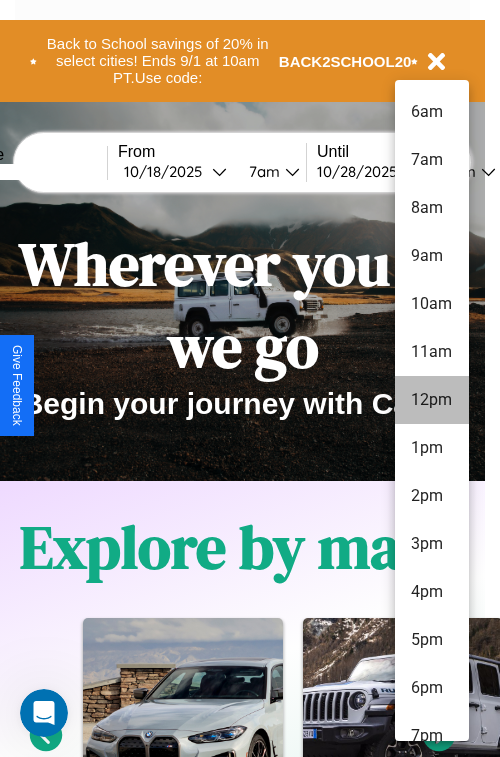 click on "12pm" at bounding box center [432, 400] 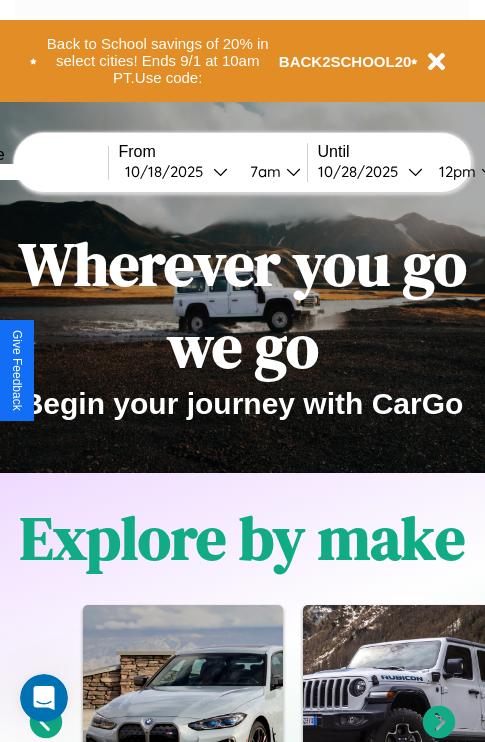 scroll, scrollTop: 0, scrollLeft: 78, axis: horizontal 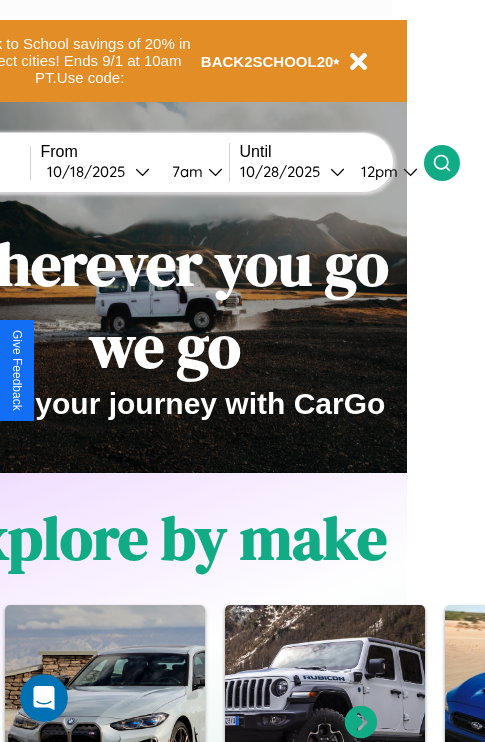 click 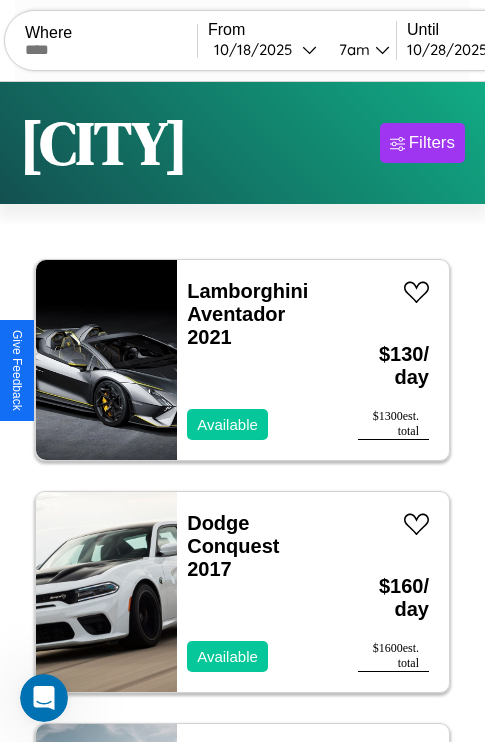 scroll, scrollTop: 95, scrollLeft: 0, axis: vertical 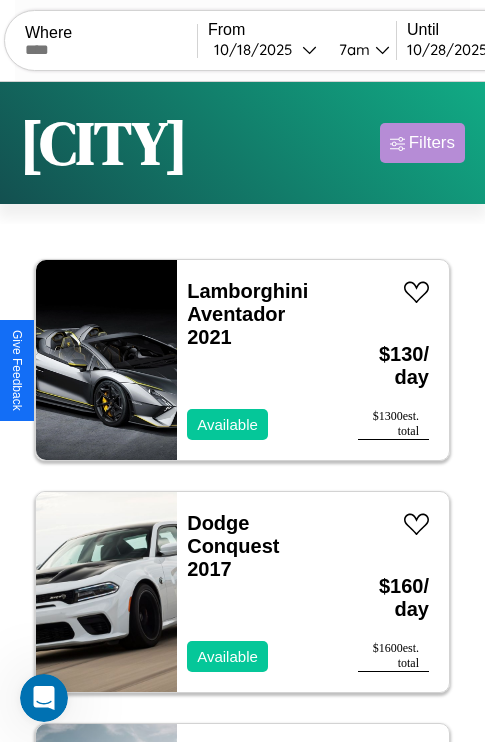 click on "Filters" at bounding box center (432, 143) 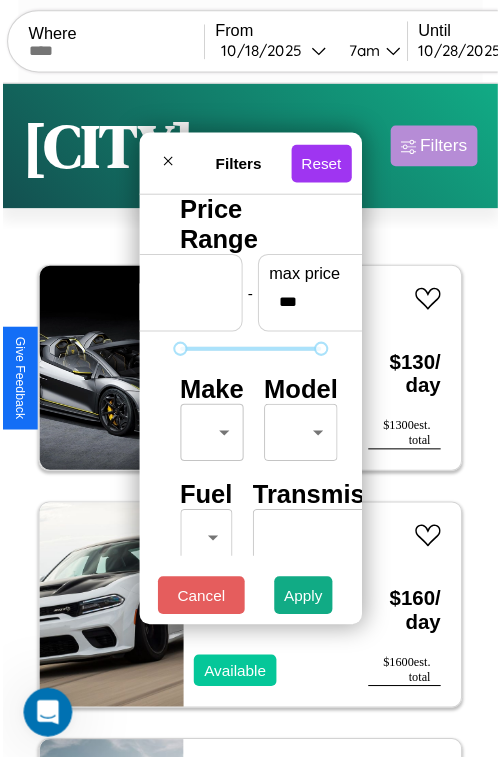scroll, scrollTop: 59, scrollLeft: 0, axis: vertical 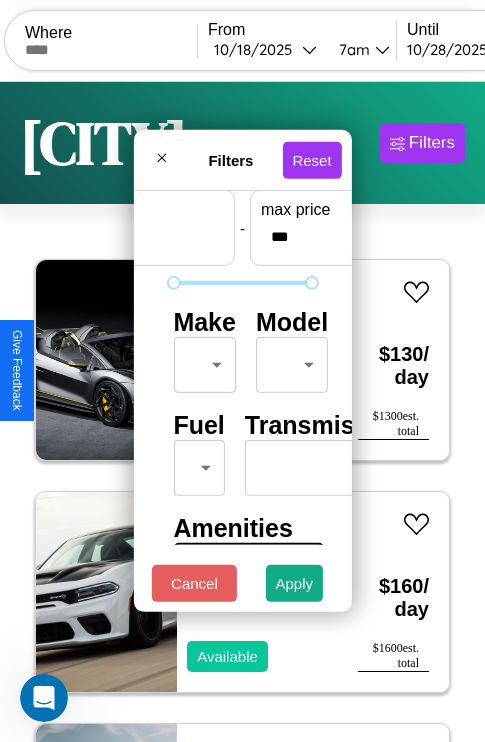 click on "CarGo Where From [DATE] [TIME] Until [DATE] [TIME] Become a Host Login Sign Up [CITY] Filters 43 cars in this area These cars can be picked up in this city. Lamborghini Aventador 2021 Available $ 130 / day $ 1300 est. total Dodge Conquest 2017 Available $ 160 / day $ 1600 est. total Ford Explorer Sport Trac 2016 Available $ 110 / day $ 1100 est. total Lincoln MKZ 2019 Available $ 190 / day $ 1900 est. total BMW F 650 S 2021 Available $ 80 / day $ 800 est. total GMC CACL 2018 Available $ 190 / day $ 1900 est. total Audi S6 2016 Available $ 130 / day $ 1300 est. total Volvo B8L 2022 Available $ 90 / day $ 900 est. total Aston Martin DB12 2023 Available $ 90 / day $ 900 est. total Buick Regal TourX 2020 Available $ 130 / day $ 1300 est. total GMC WHL 2014 Unavailable $ 50 / day $ 500 est. total Jeep CJ-5 2022 Unavailable $ 200 / day $ 2000 est. total Volkswagen FOX 2022 Available $ 70 / day $ 700 est. total GMC Caballero" at bounding box center [242, 412] 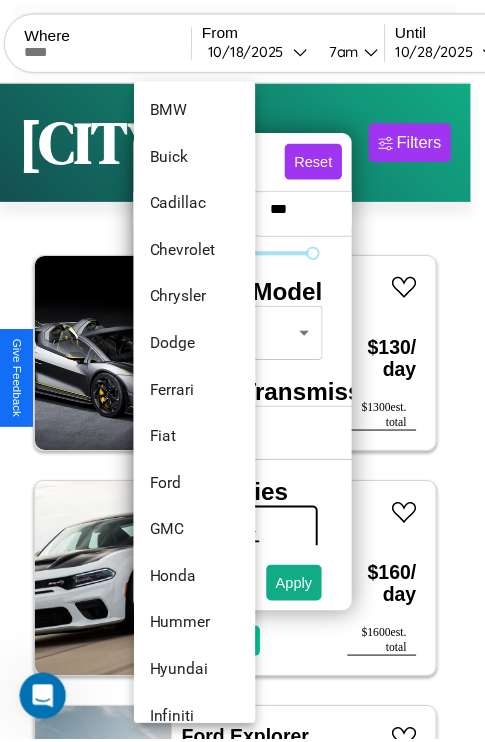 scroll, scrollTop: 374, scrollLeft: 0, axis: vertical 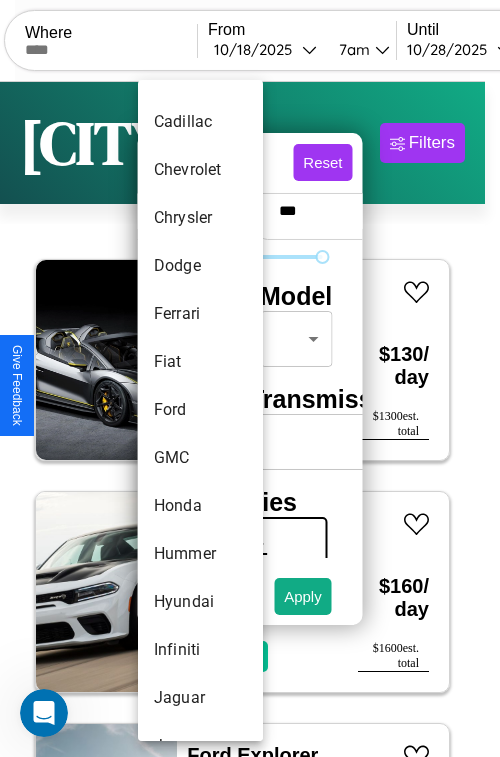 click on "Ford" at bounding box center (200, 410) 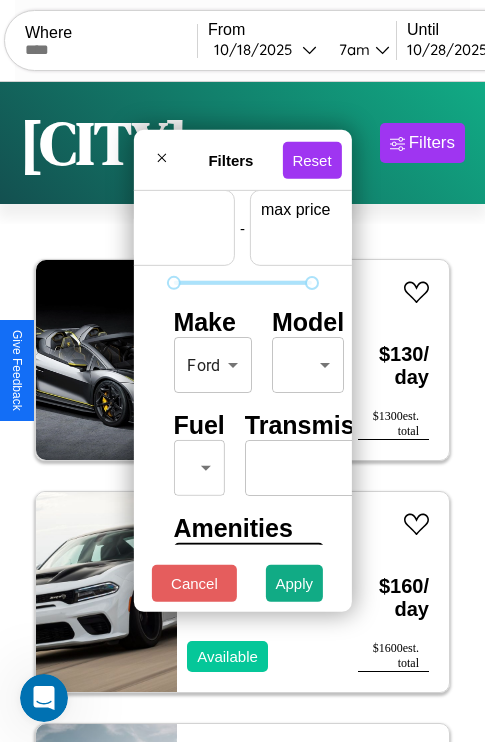 scroll, scrollTop: 59, scrollLeft: 124, axis: both 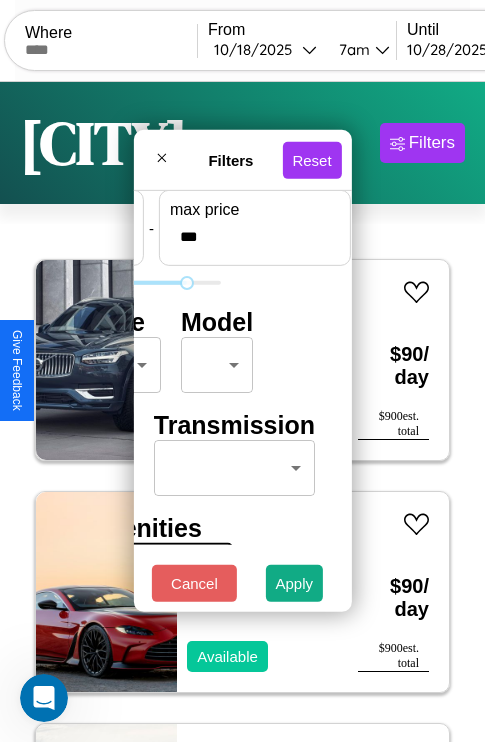 type on "***" 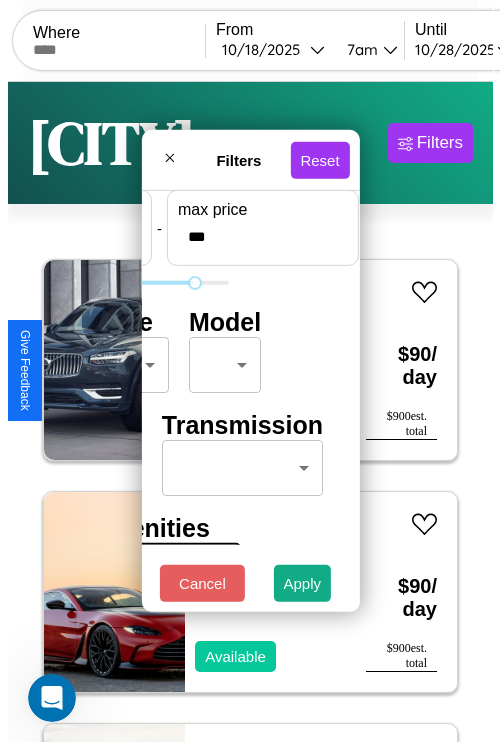 scroll, scrollTop: 59, scrollLeft: 0, axis: vertical 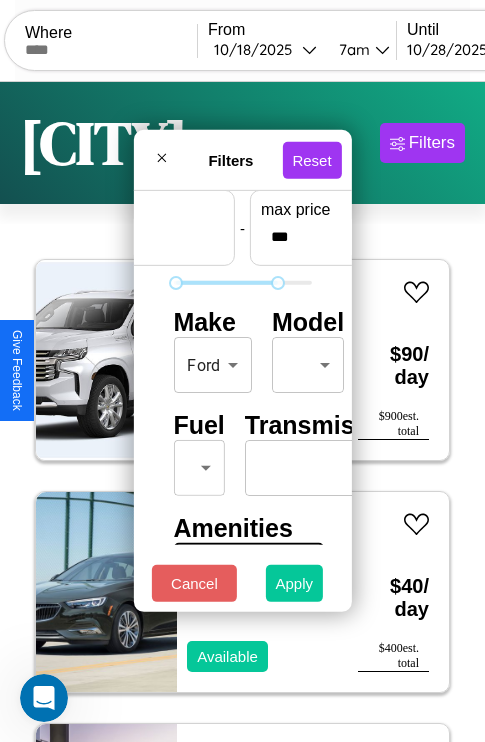 type on "**" 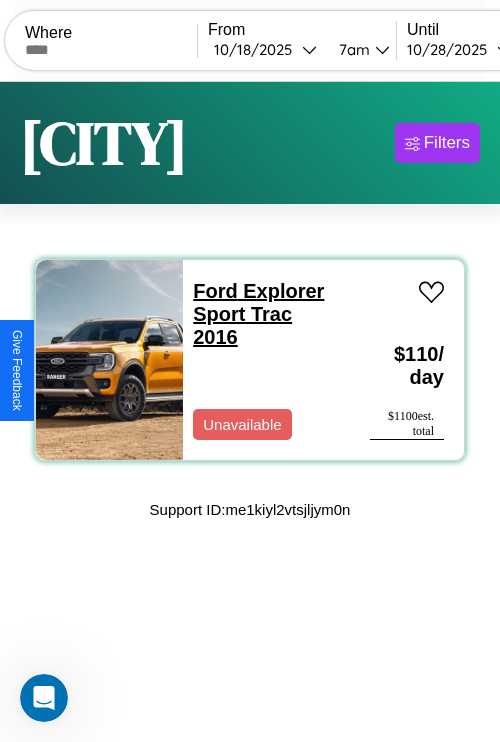 click on "Ford   Explorer Sport Trac   2016" at bounding box center [258, 314] 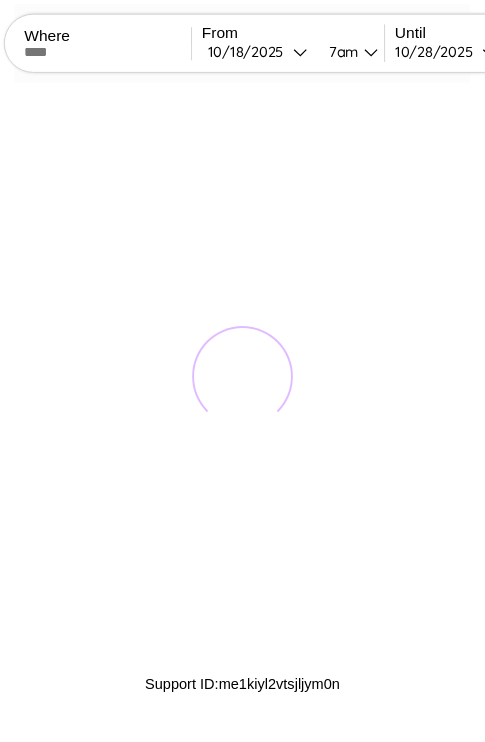 scroll, scrollTop: 0, scrollLeft: 0, axis: both 